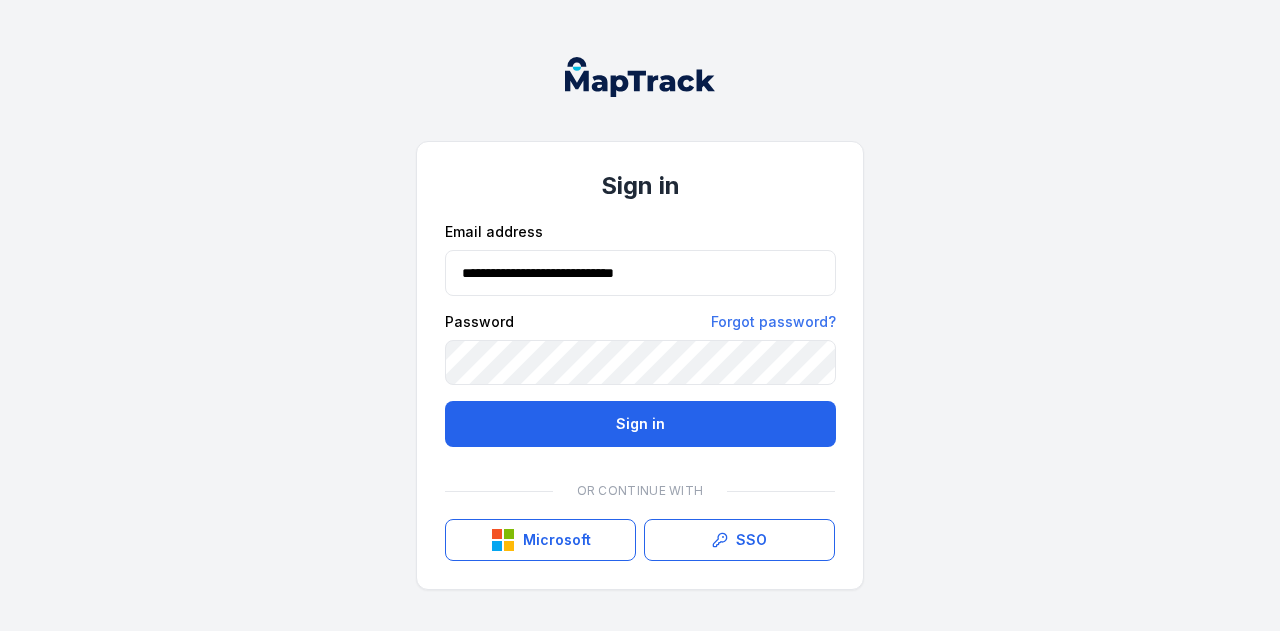 scroll, scrollTop: 0, scrollLeft: 0, axis: both 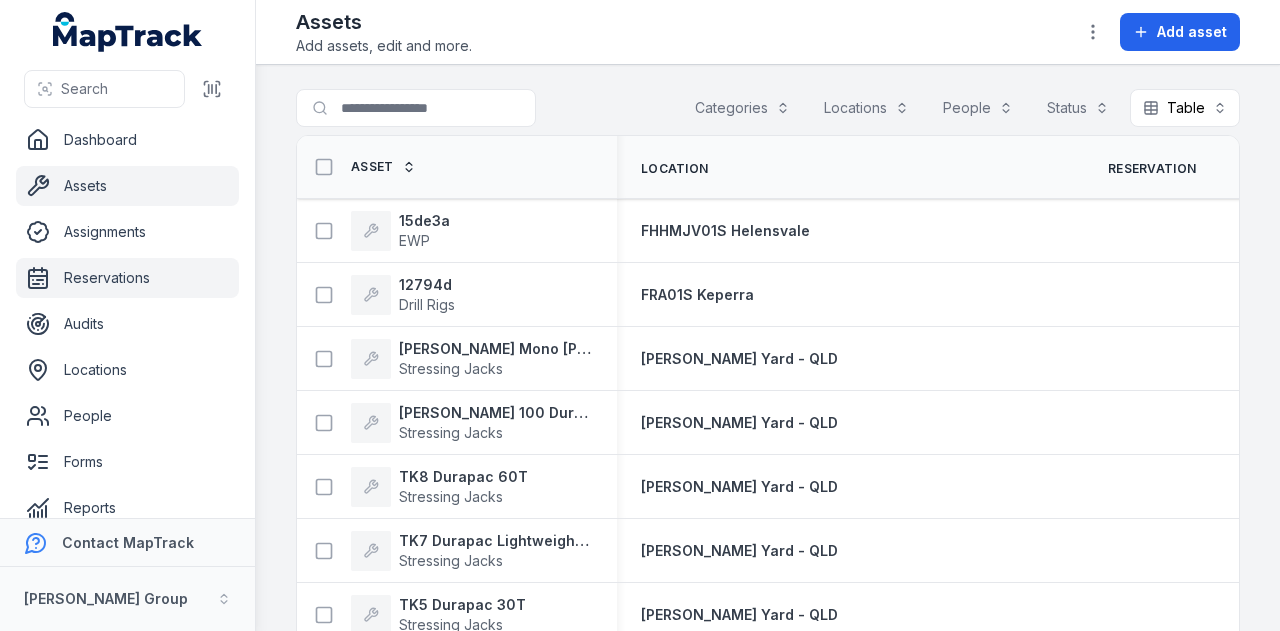 click on "Reservations" at bounding box center (127, 278) 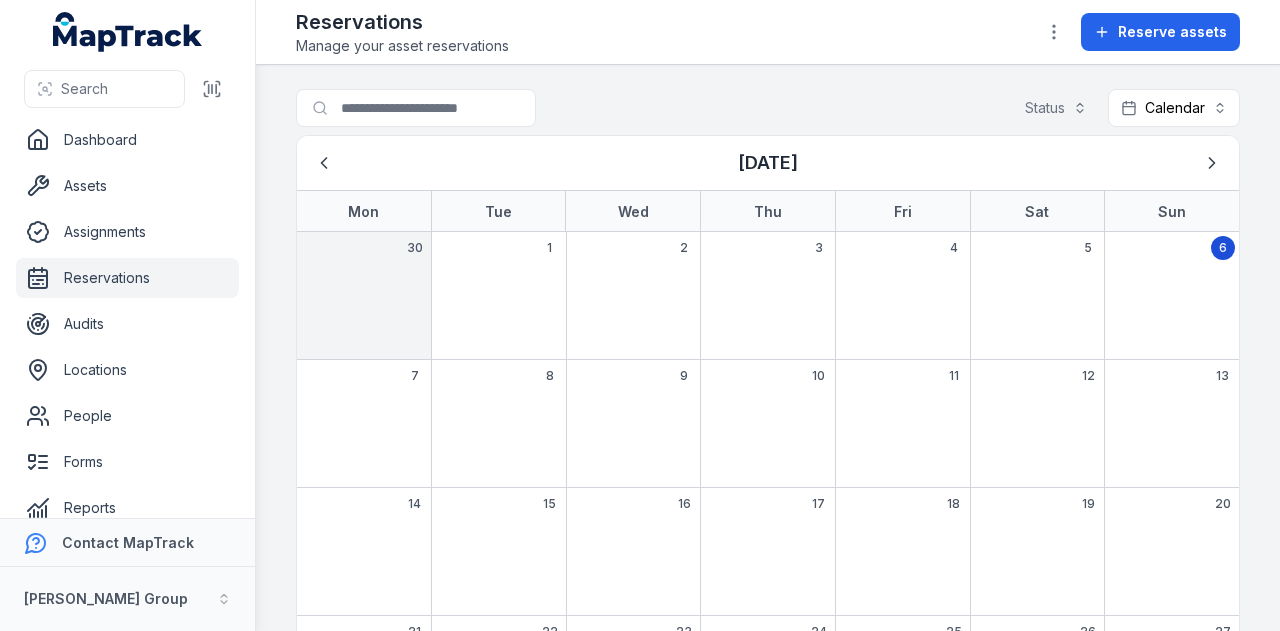 scroll, scrollTop: 0, scrollLeft: 0, axis: both 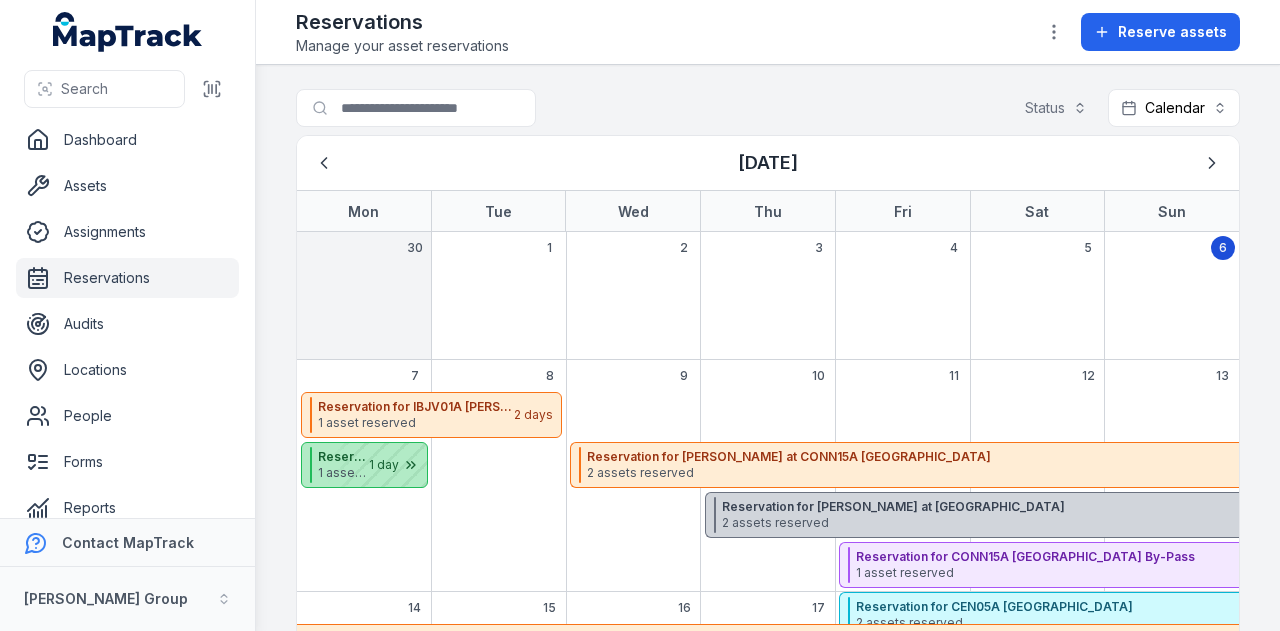 click at bounding box center (377, 465) 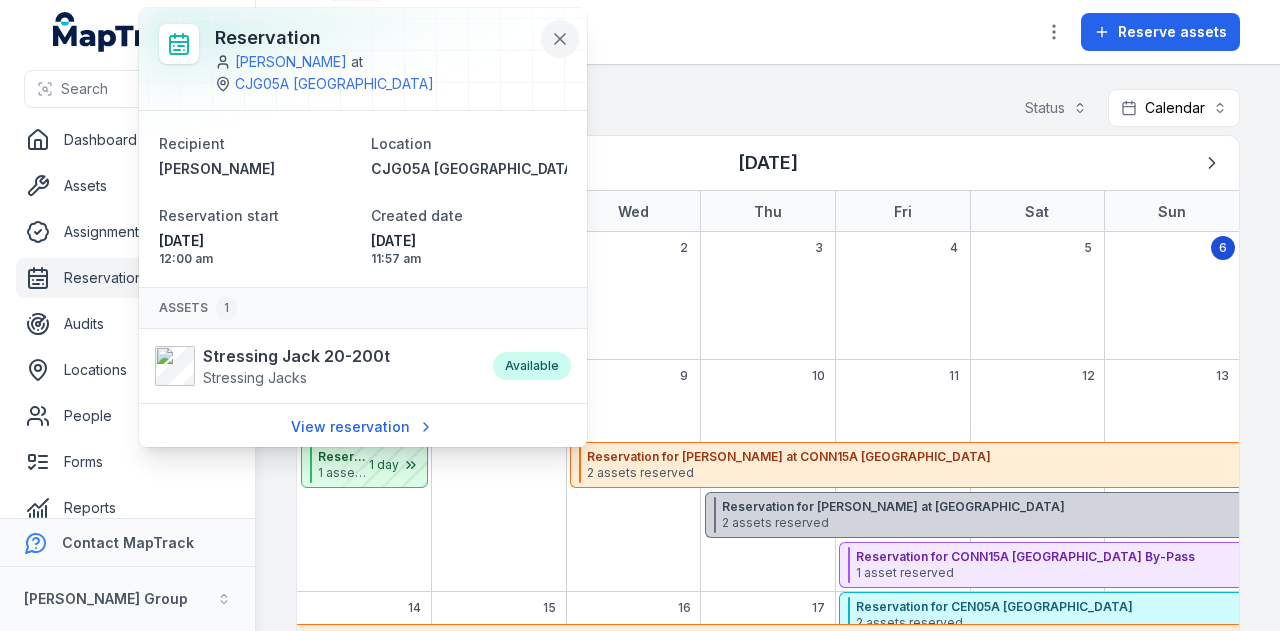 click 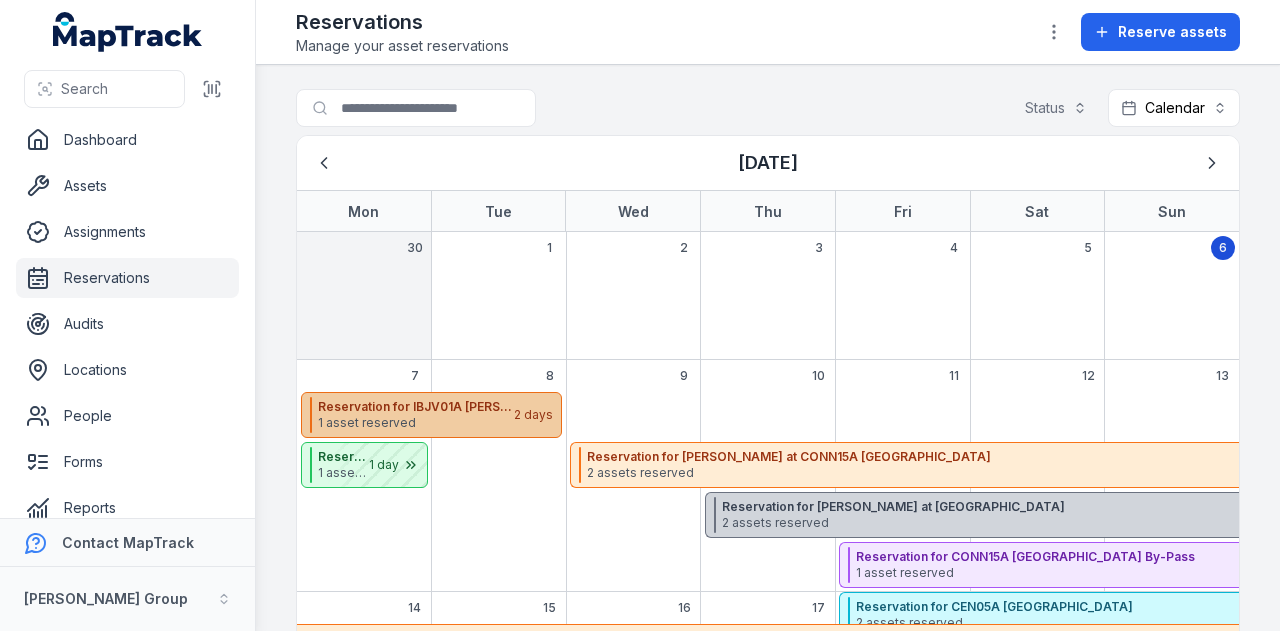 click on "1 asset reserved" at bounding box center [415, 423] 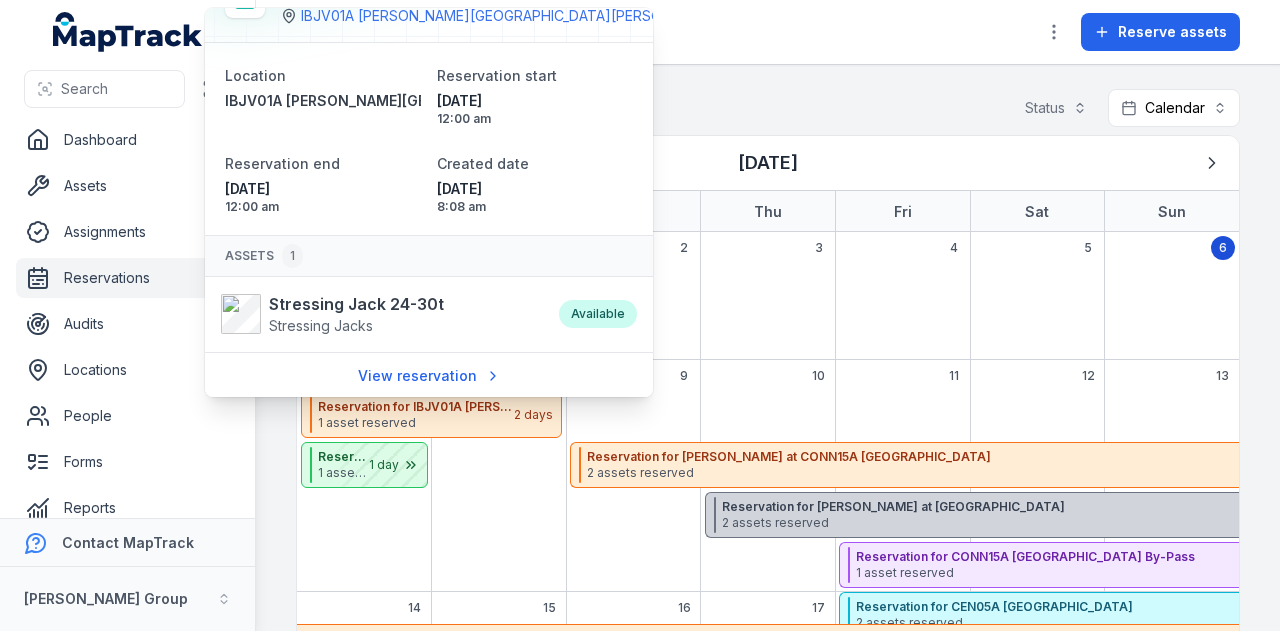 scroll, scrollTop: 0, scrollLeft: 0, axis: both 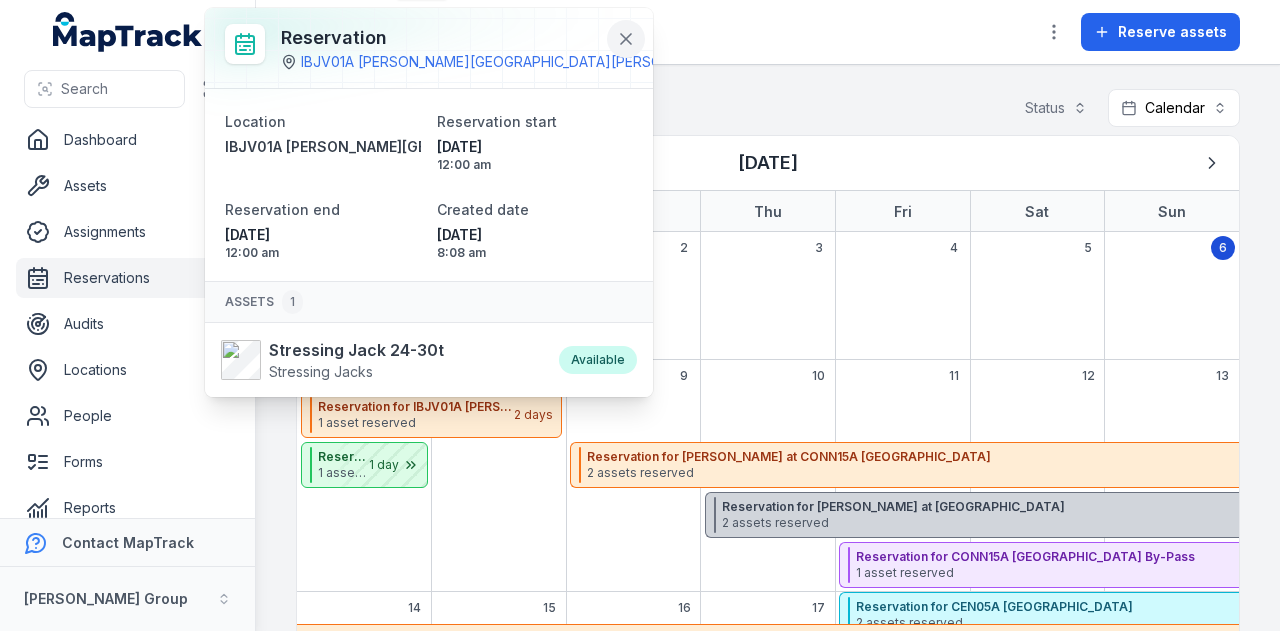 click 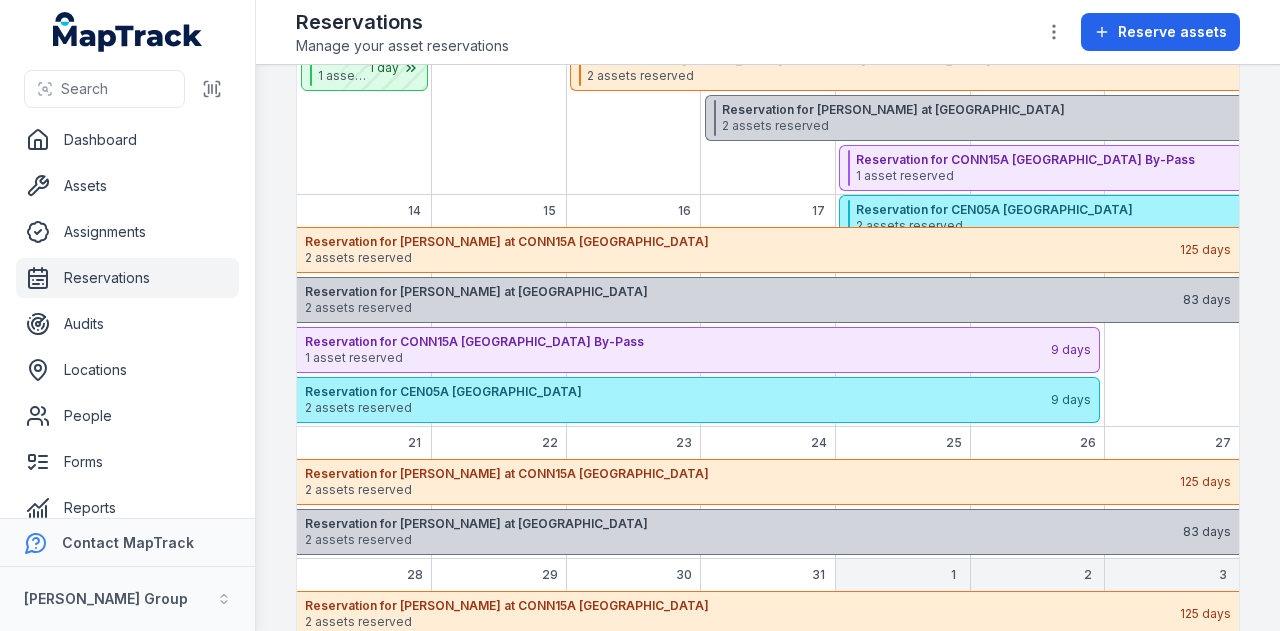 scroll, scrollTop: 267, scrollLeft: 0, axis: vertical 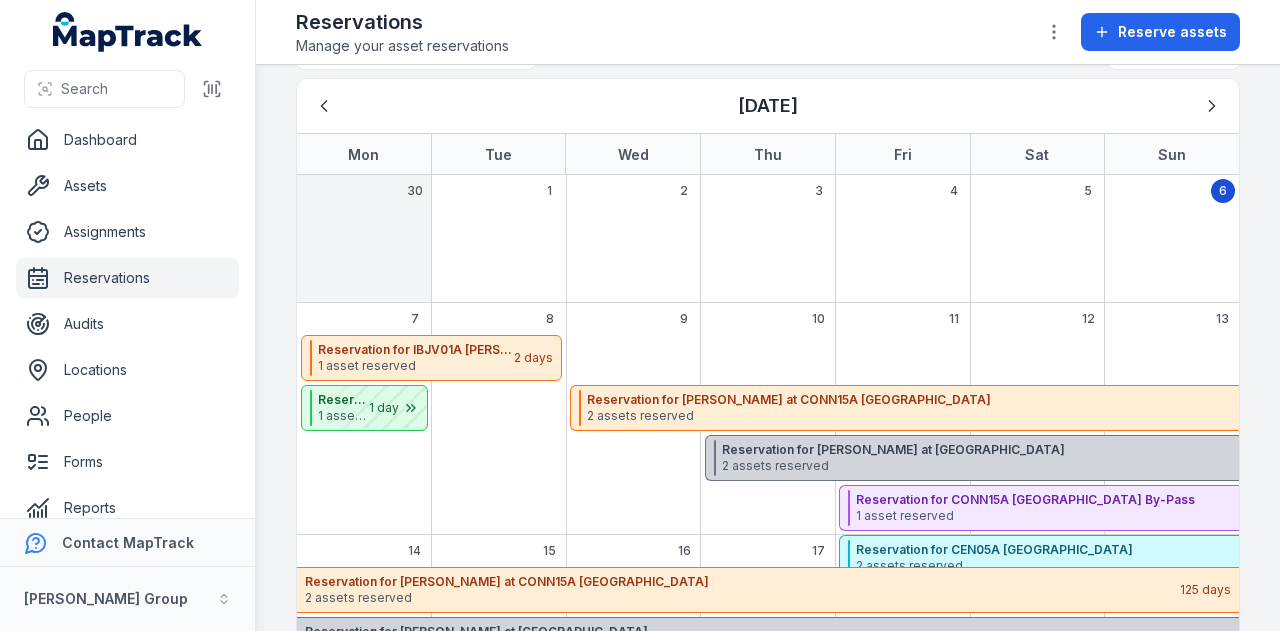 click on "Reservations Manage your asset reservations Reserve assets" at bounding box center (768, 32) 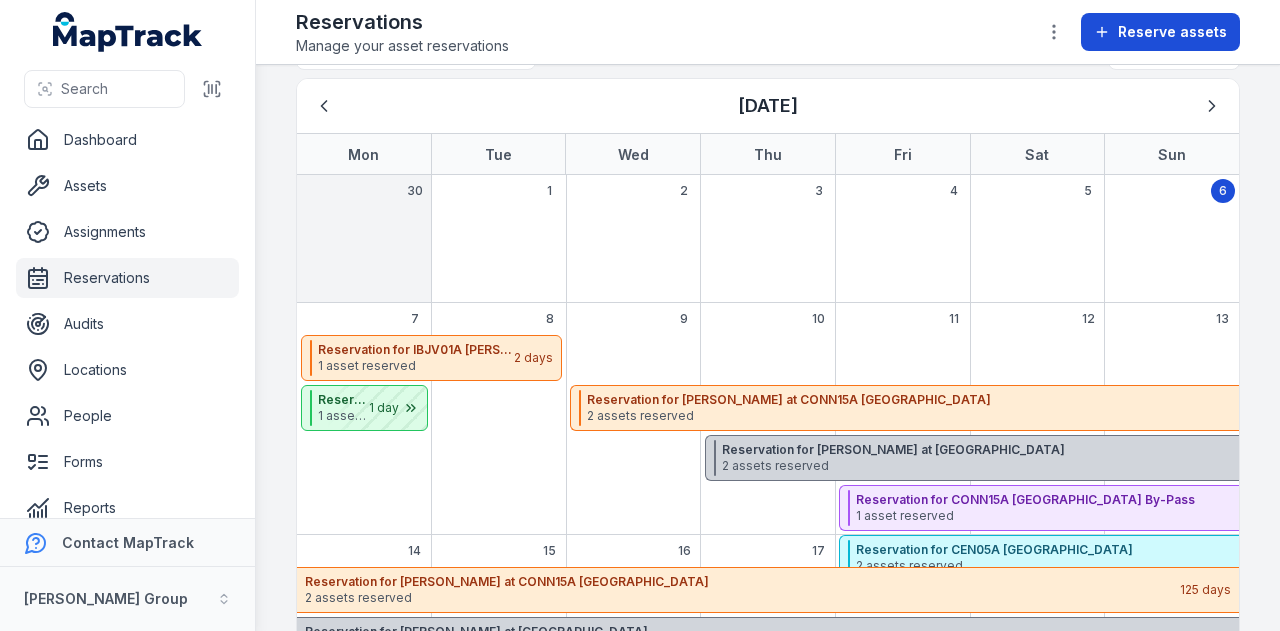 click on "Reserve assets" at bounding box center (1172, 32) 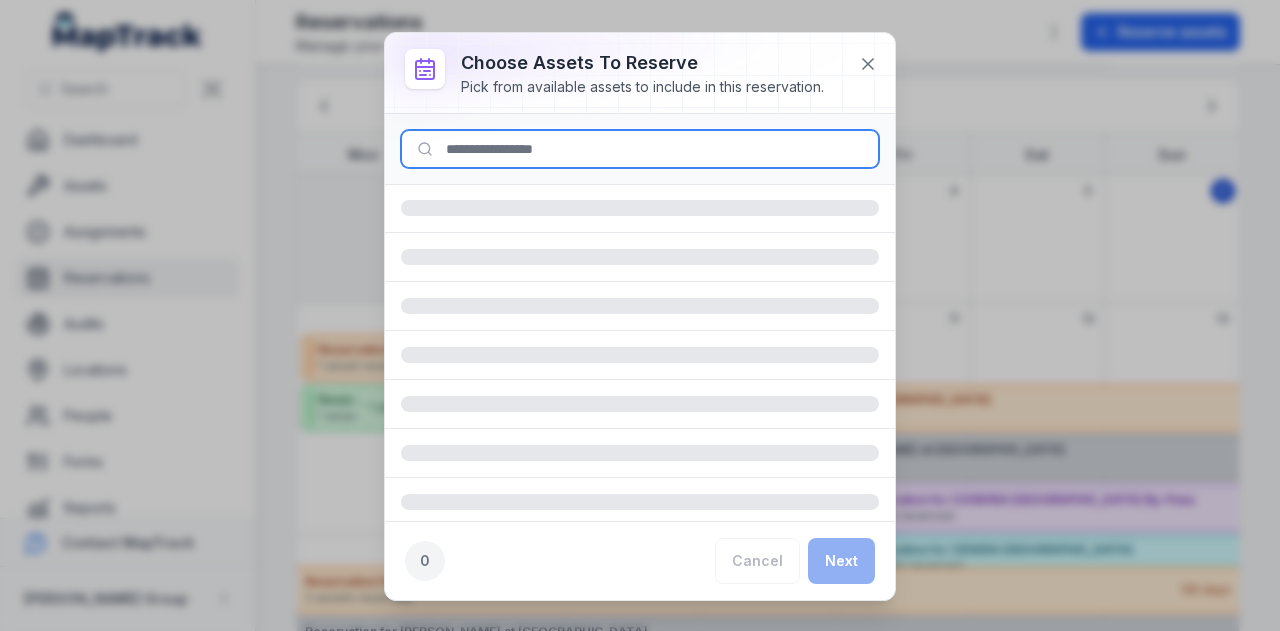 click at bounding box center (640, 149) 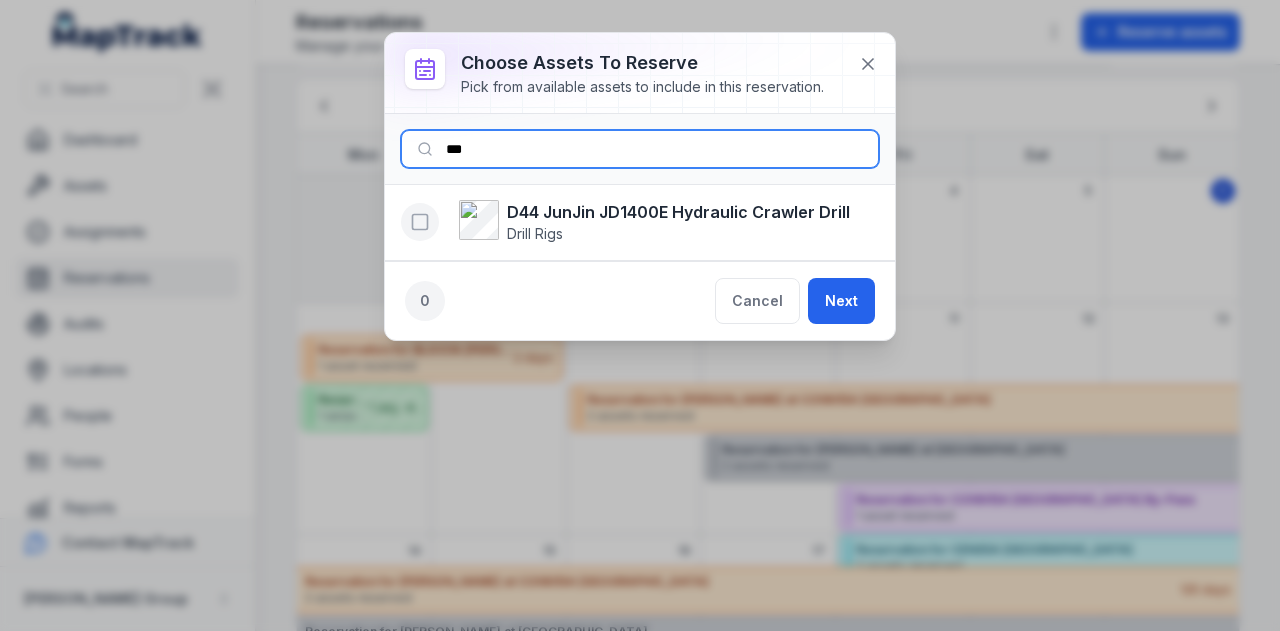 type on "***" 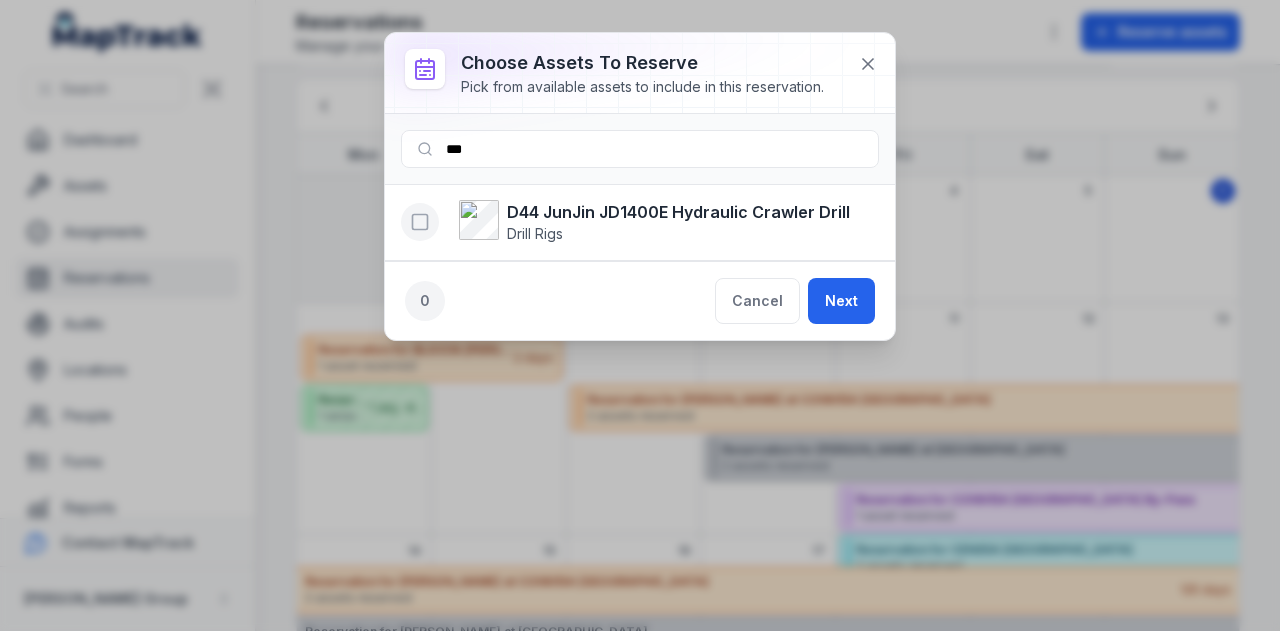 click 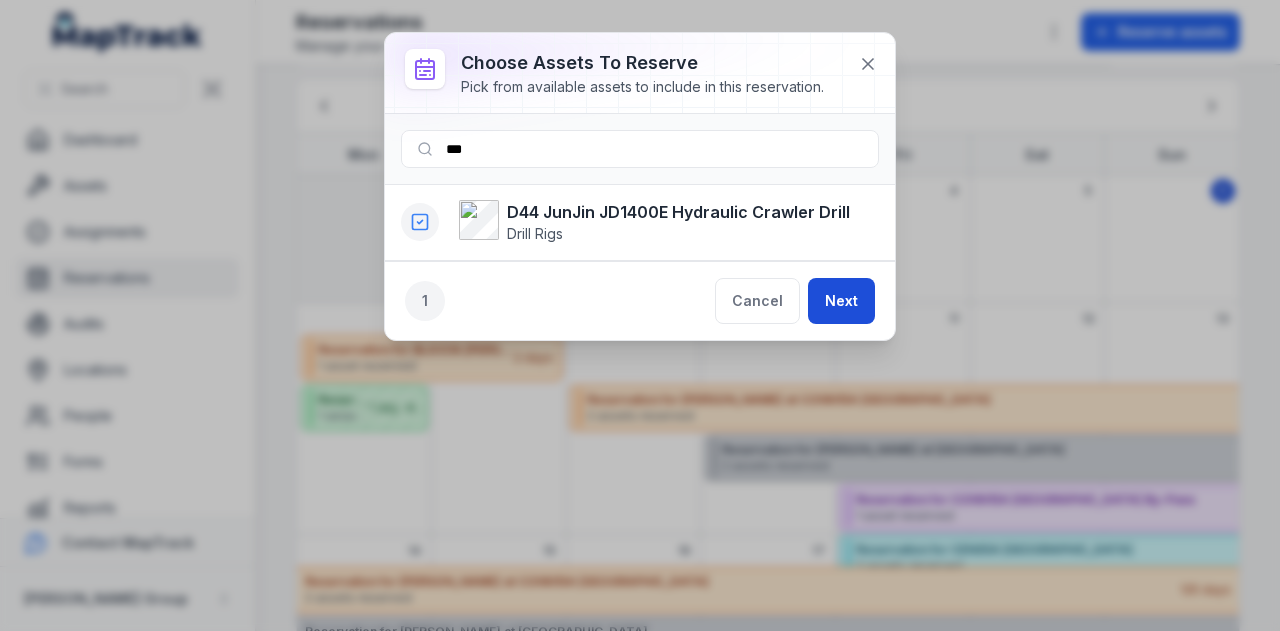 click on "Next" at bounding box center (841, 301) 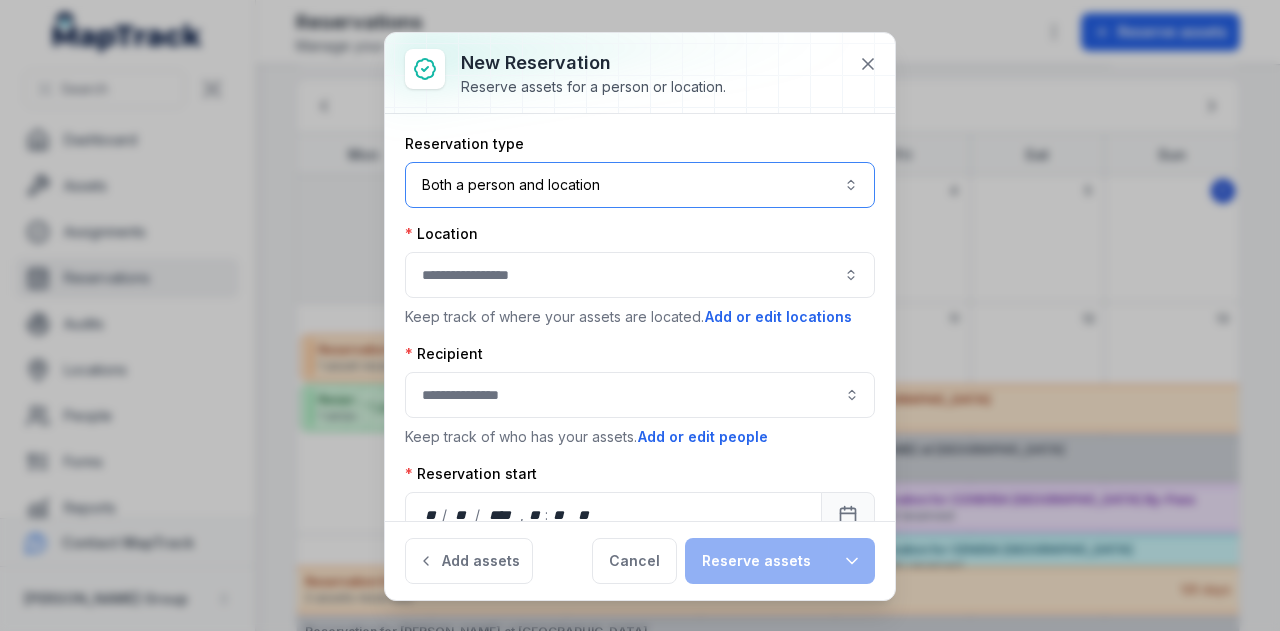 click on "Both a person and location ****" at bounding box center [640, 185] 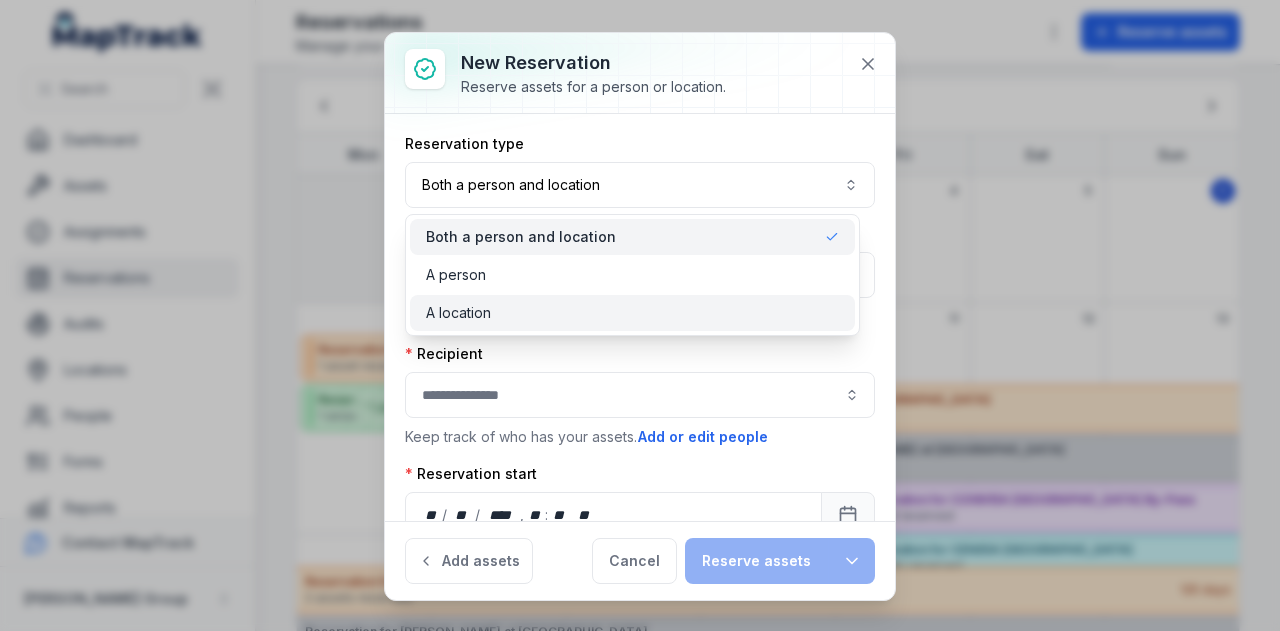 click on "A location" at bounding box center (632, 313) 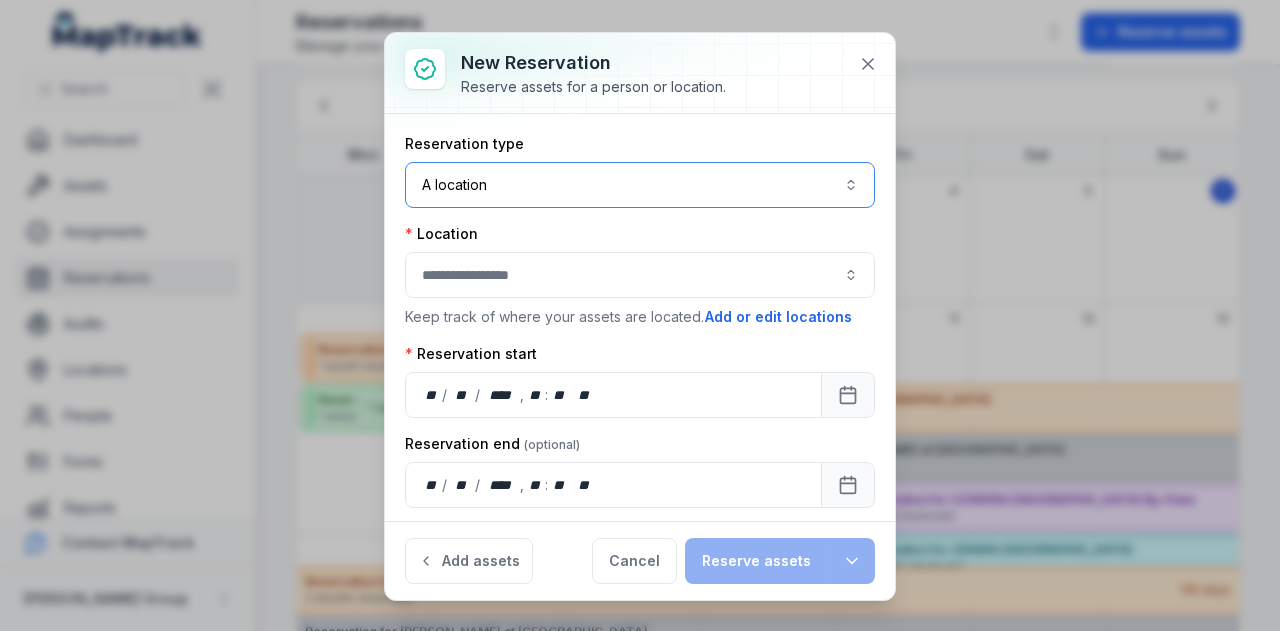 click at bounding box center [640, 275] 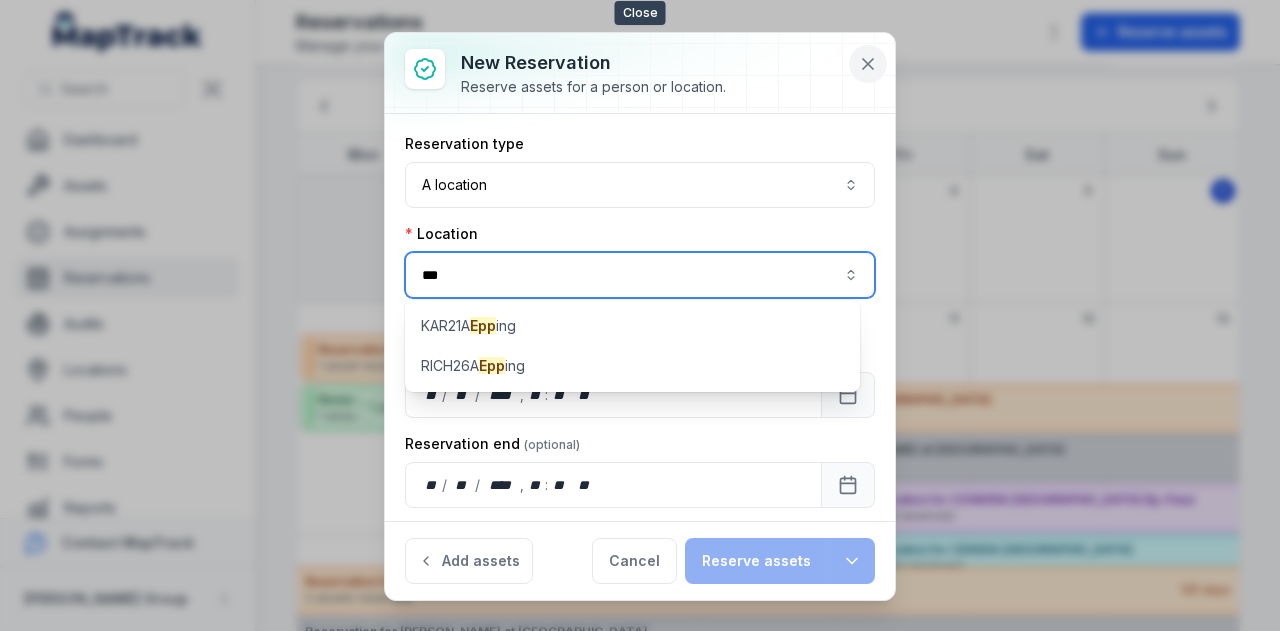 type on "***" 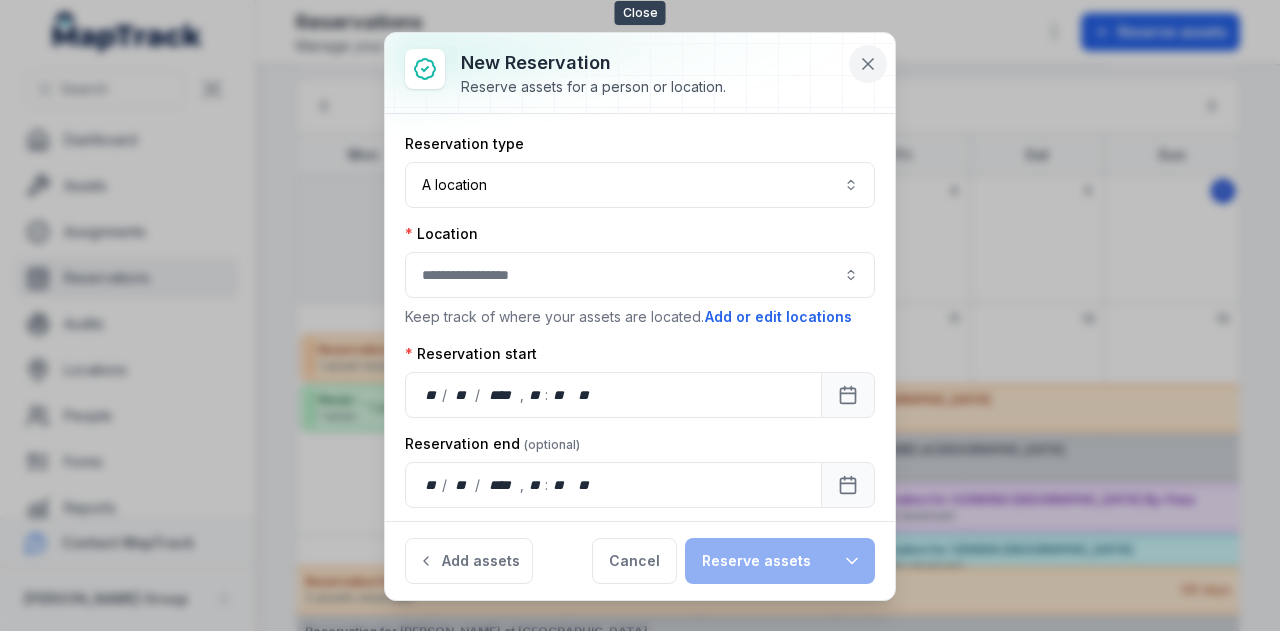 click 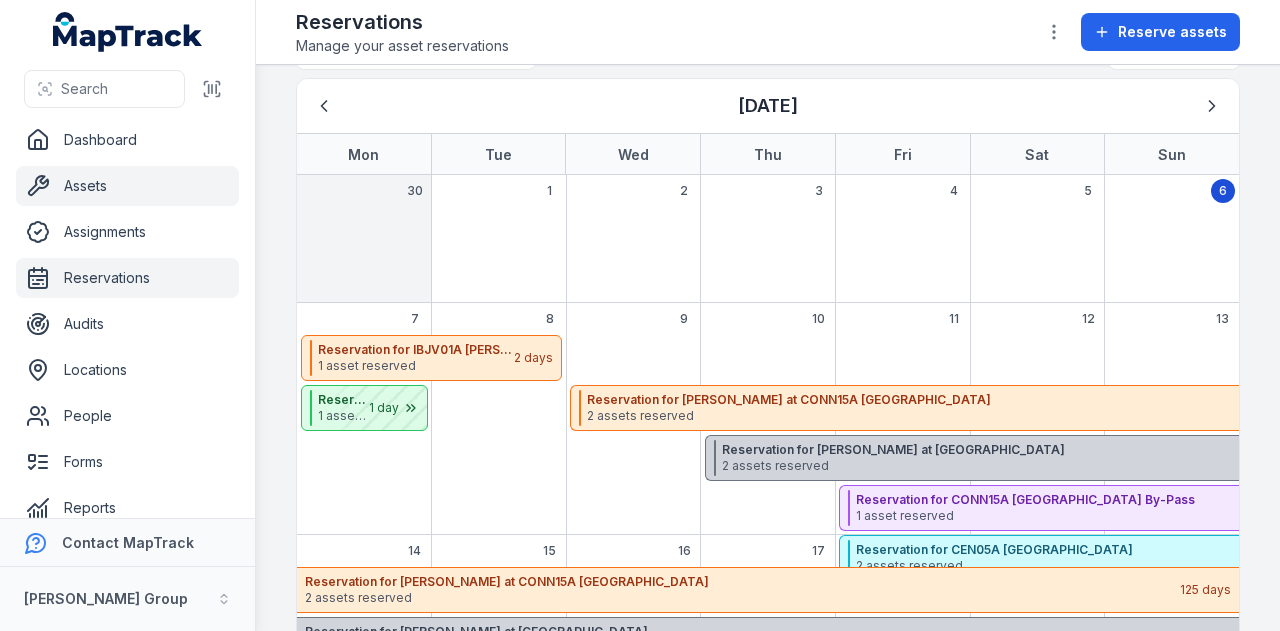 click on "Assets" at bounding box center [127, 186] 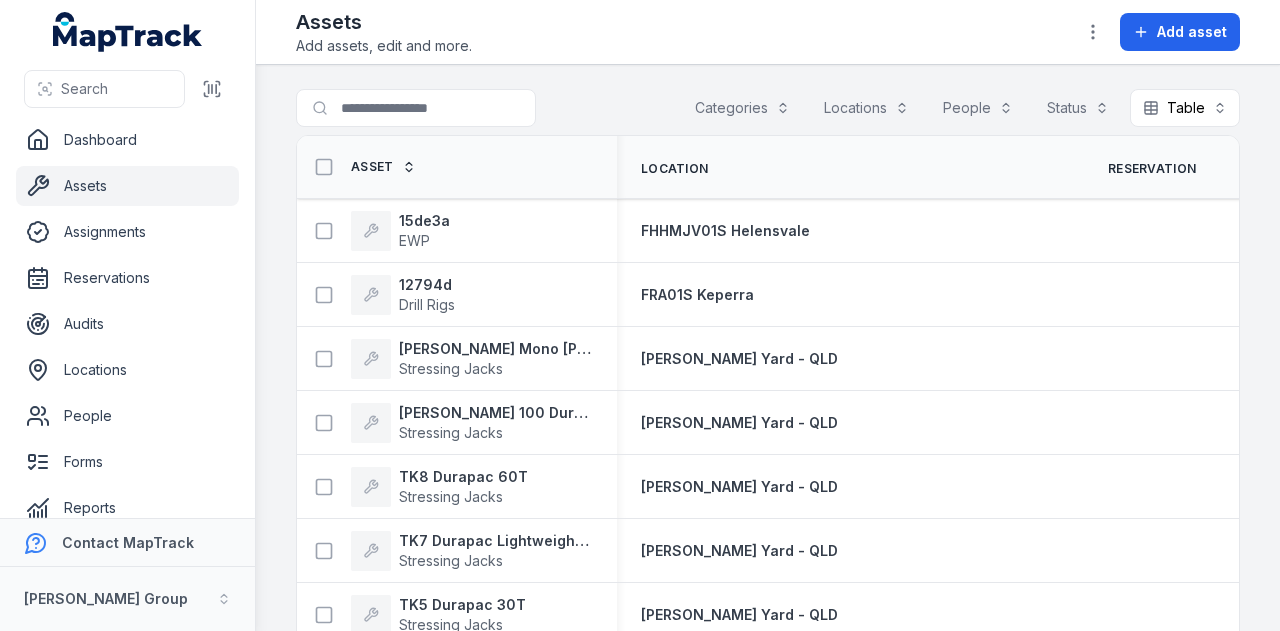 scroll, scrollTop: 0, scrollLeft: 0, axis: both 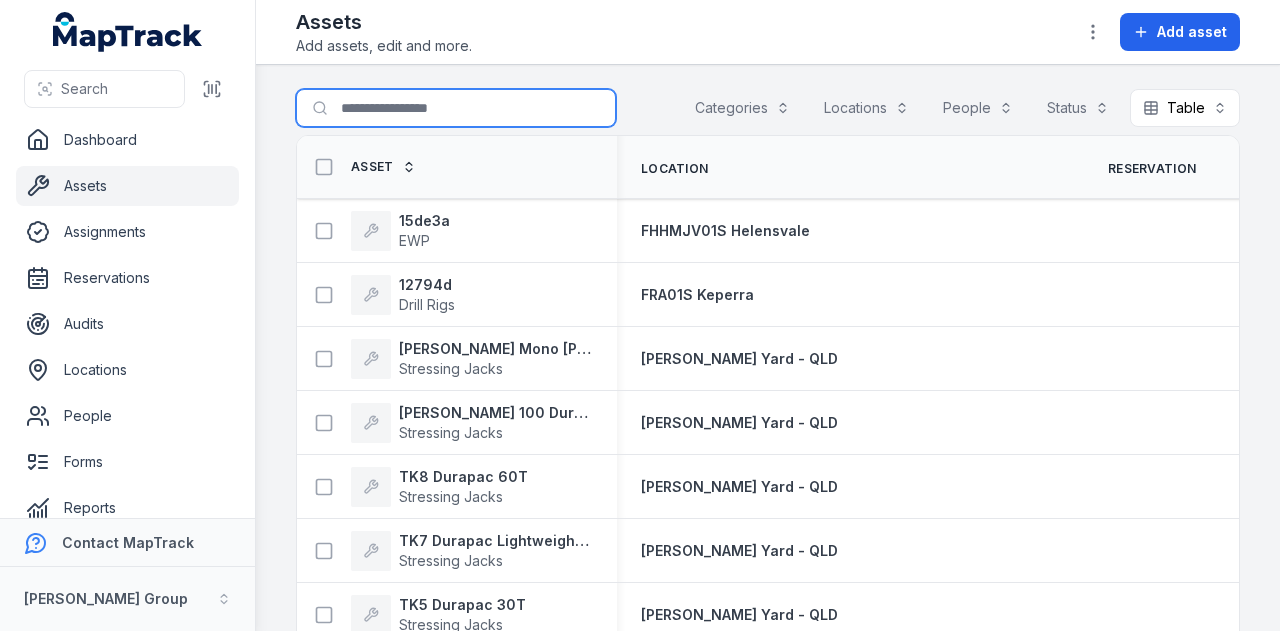 click on "Search for  assets" at bounding box center (456, 108) 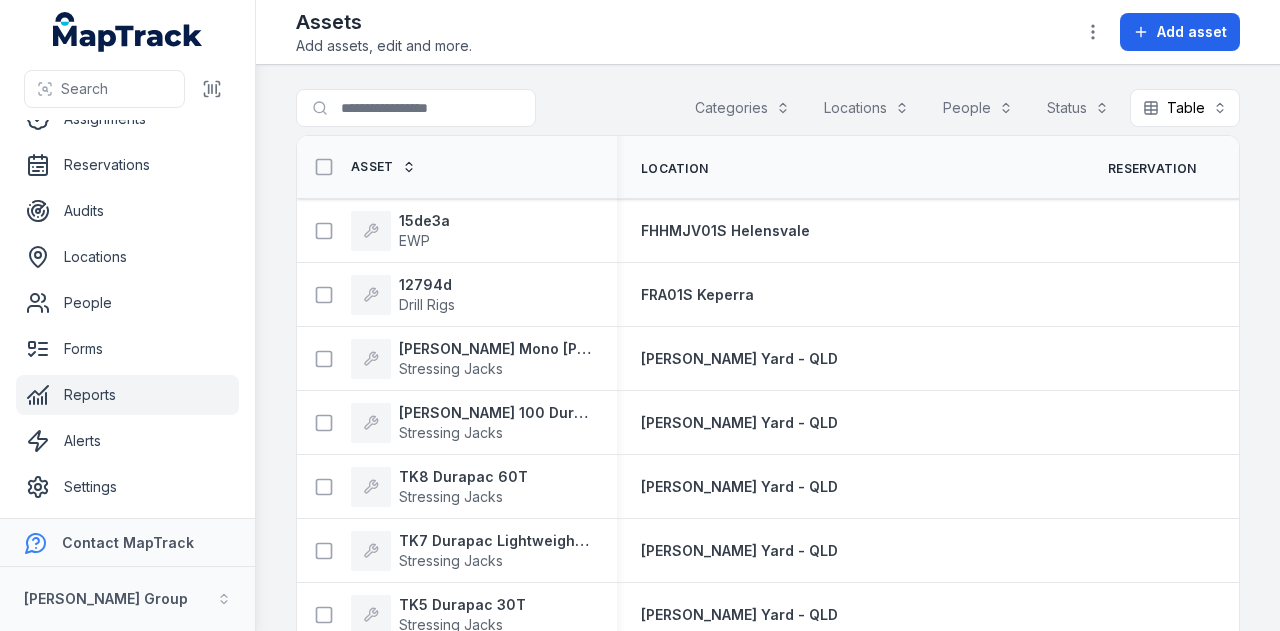 click on "Reports" at bounding box center (127, 395) 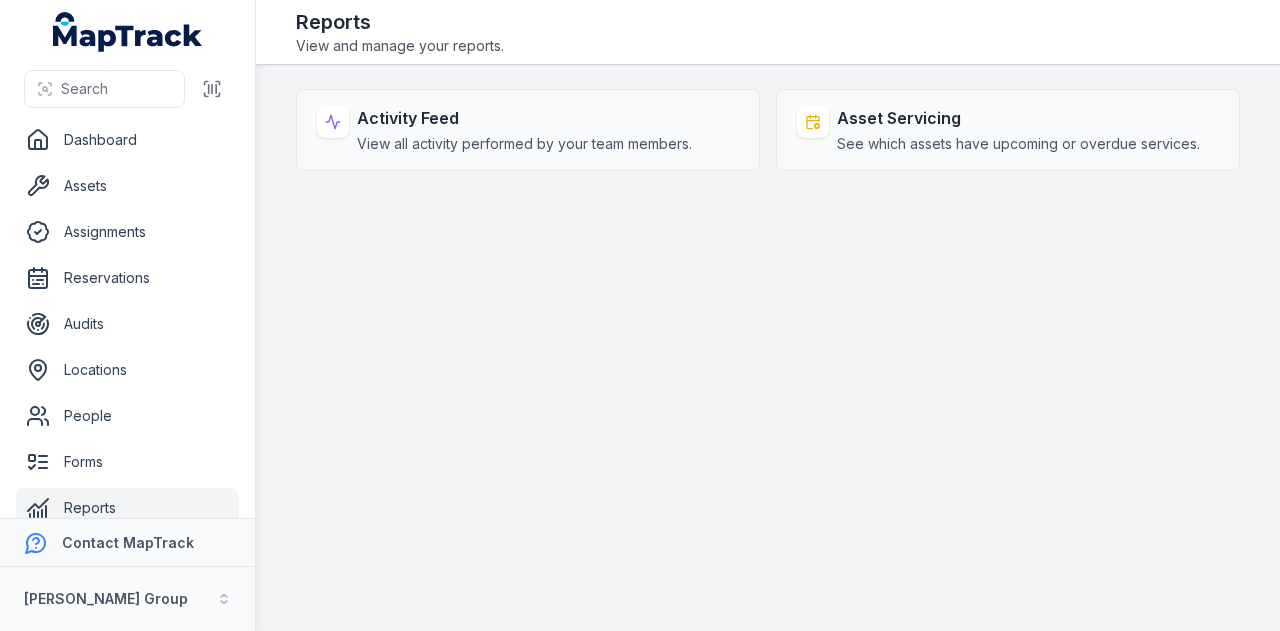scroll, scrollTop: 0, scrollLeft: 0, axis: both 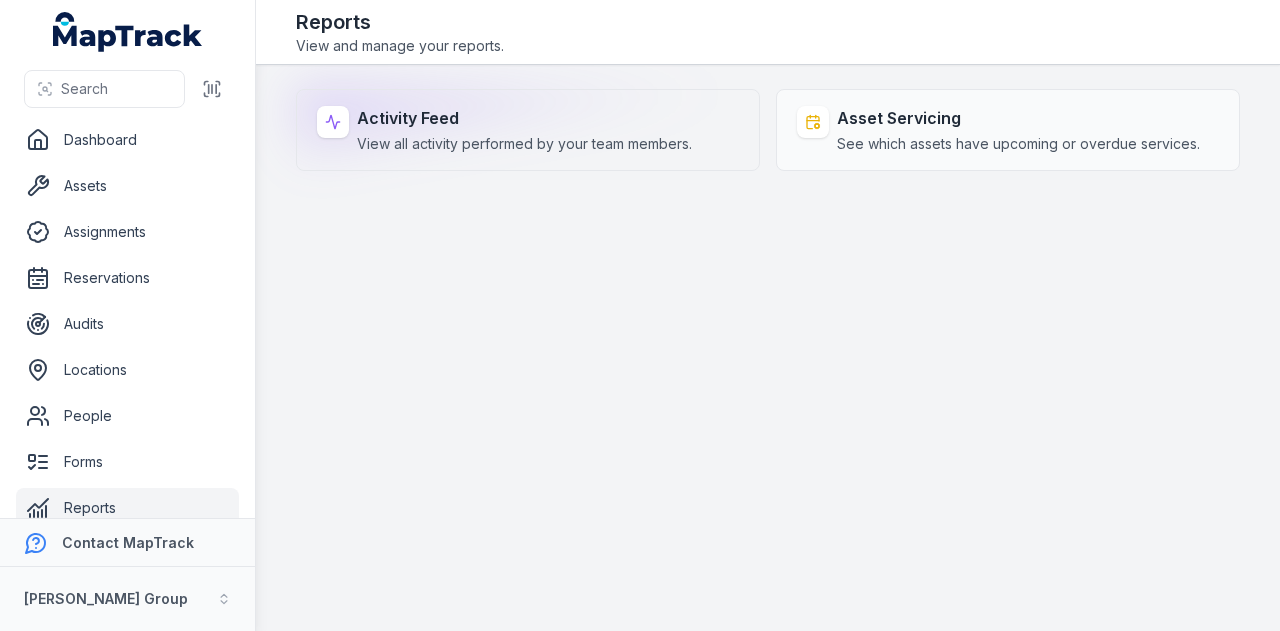 click on "Activity Feed View all activity performed by your team members." at bounding box center [528, 130] 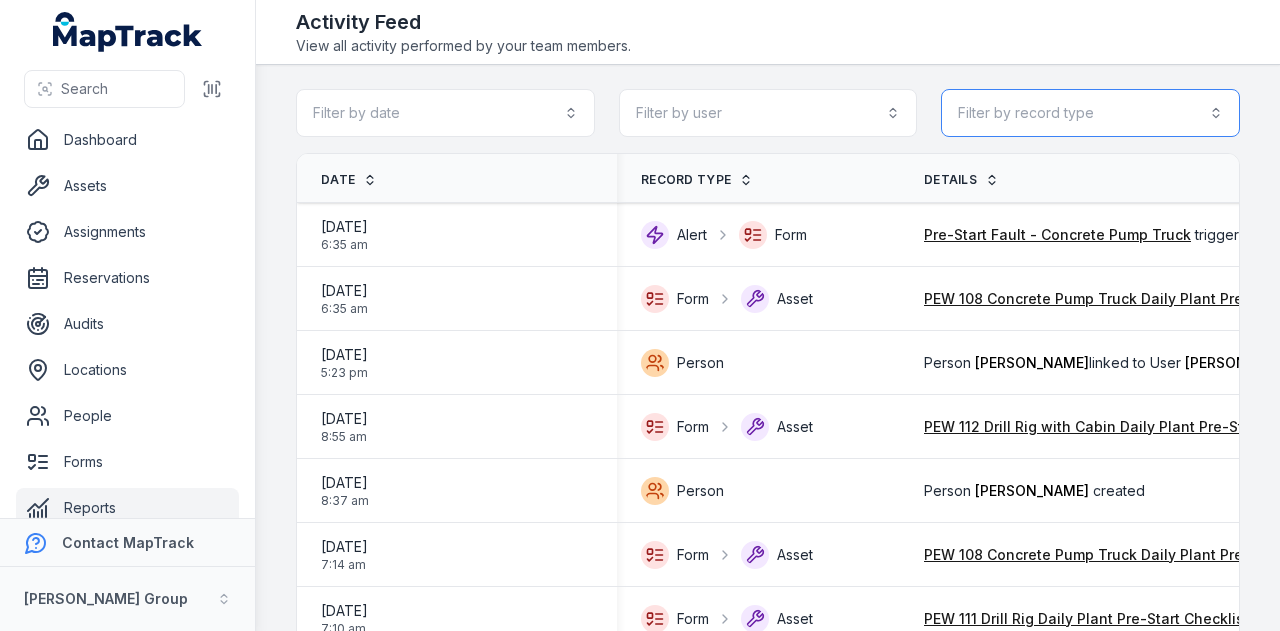 click on "Filter by record type" at bounding box center [1090, 113] 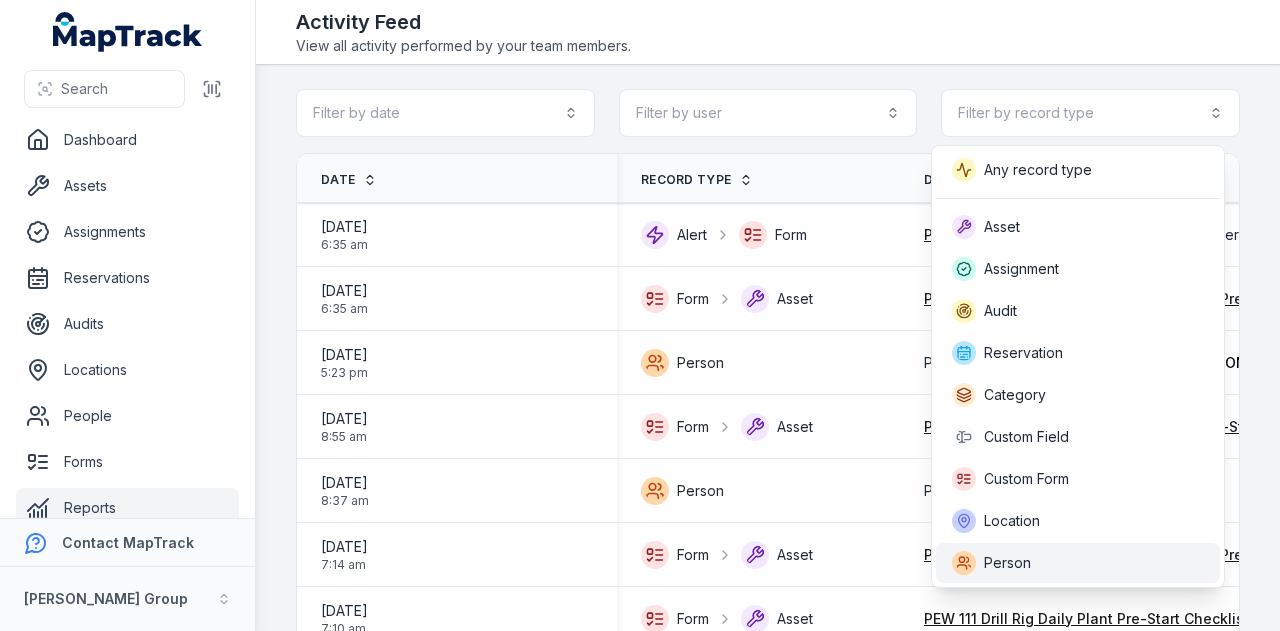 click on "Person" at bounding box center (1078, 563) 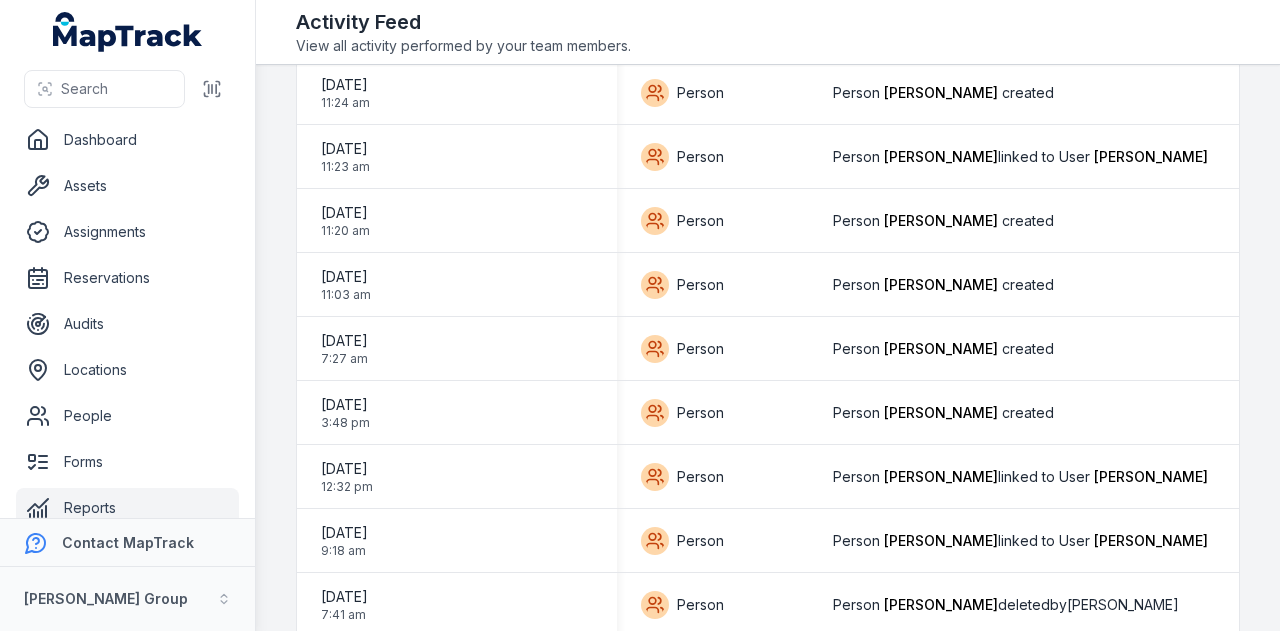 scroll, scrollTop: 0, scrollLeft: 0, axis: both 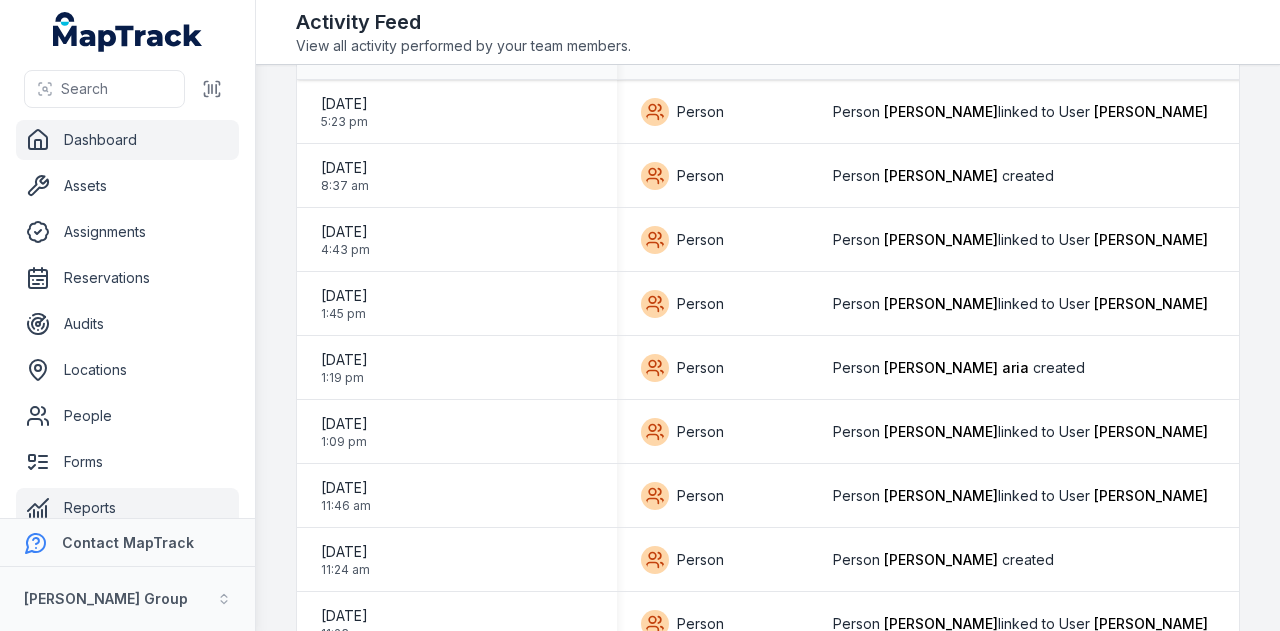 click on "Dashboard" at bounding box center (127, 140) 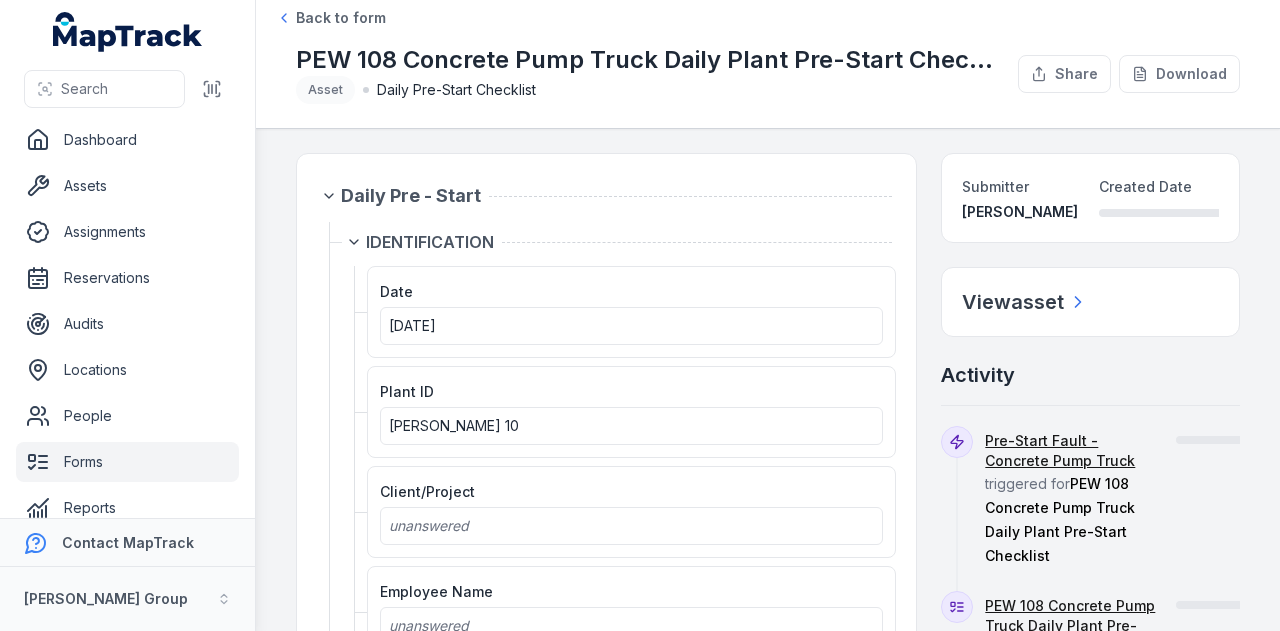 scroll, scrollTop: 0, scrollLeft: 0, axis: both 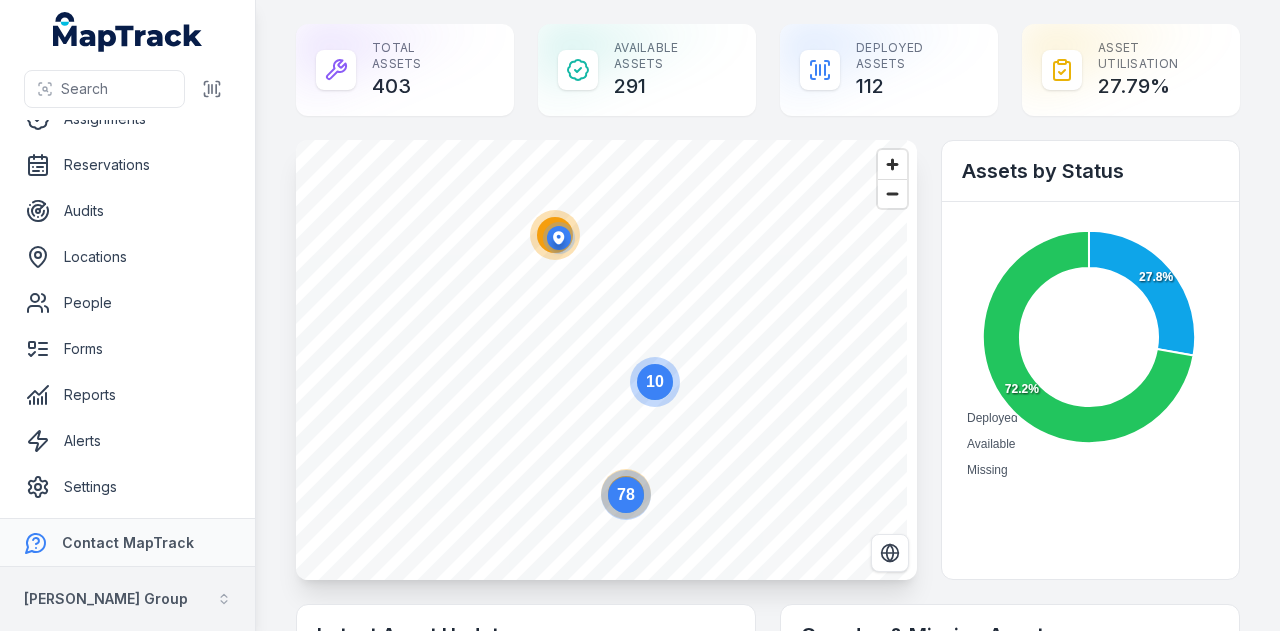 click on "[PERSON_NAME] Group" at bounding box center (127, 599) 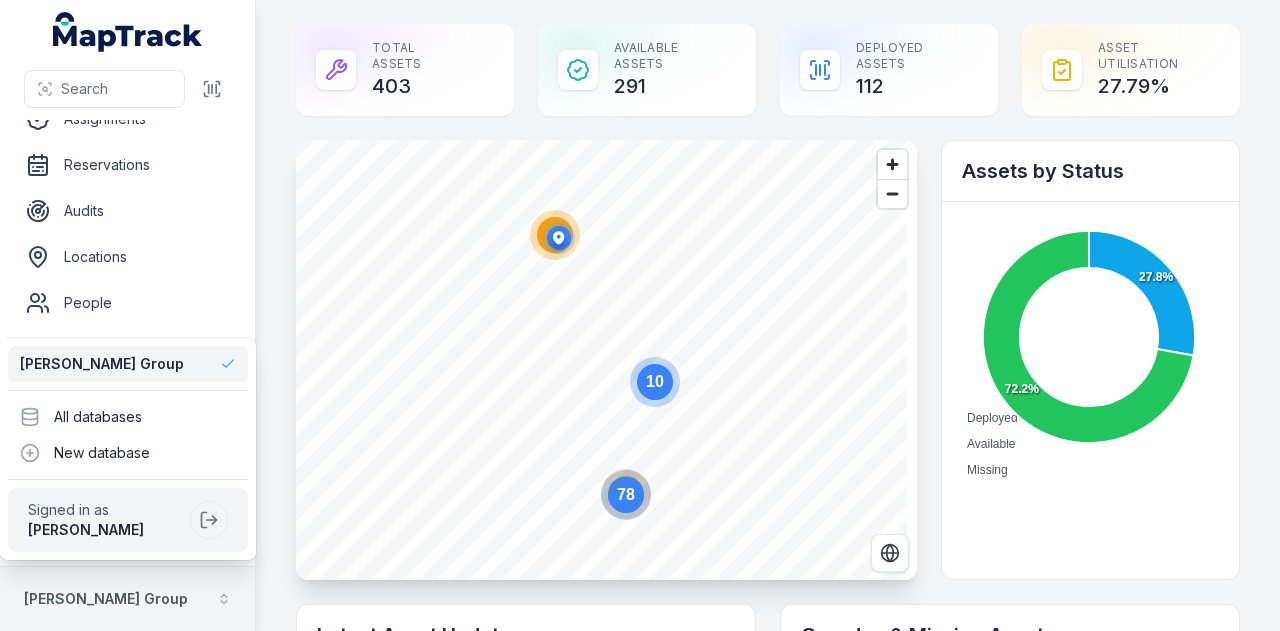 click on "[PERSON_NAME] Group" at bounding box center (127, 599) 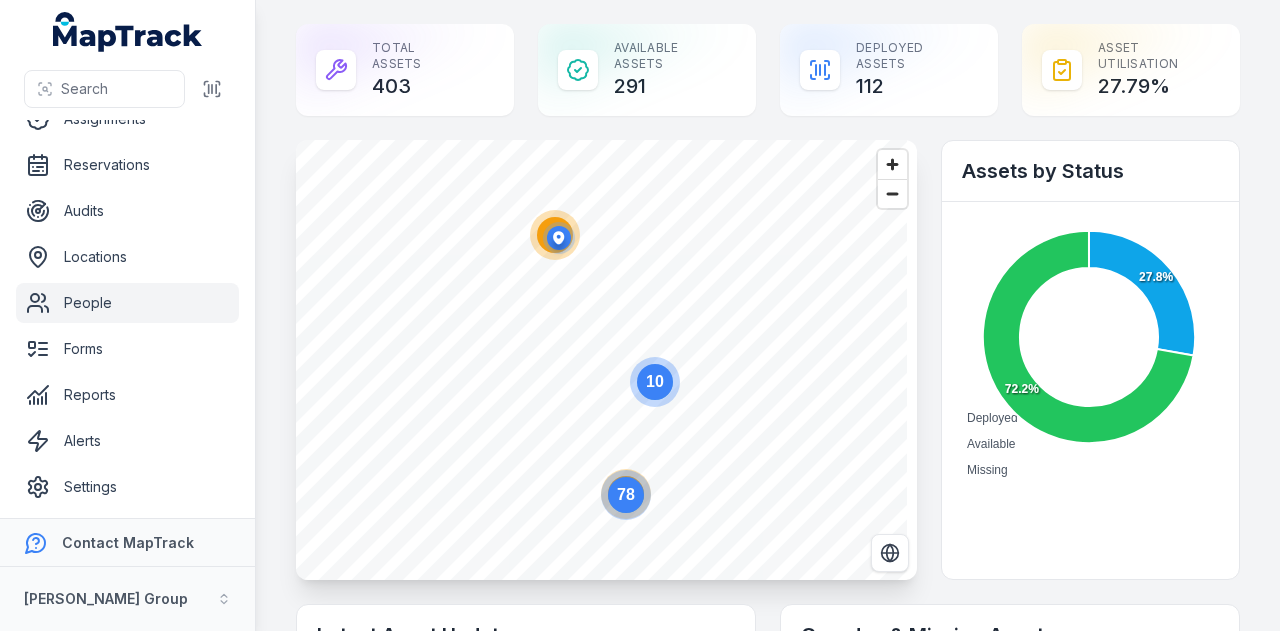 scroll, scrollTop: 0, scrollLeft: 0, axis: both 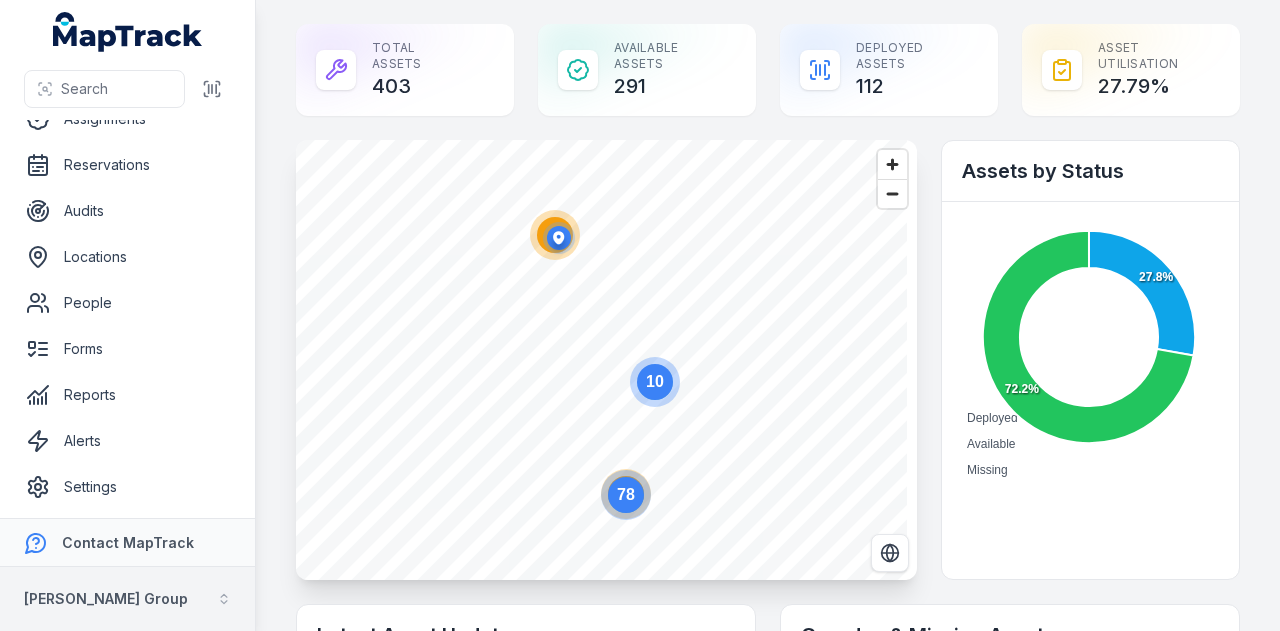 click 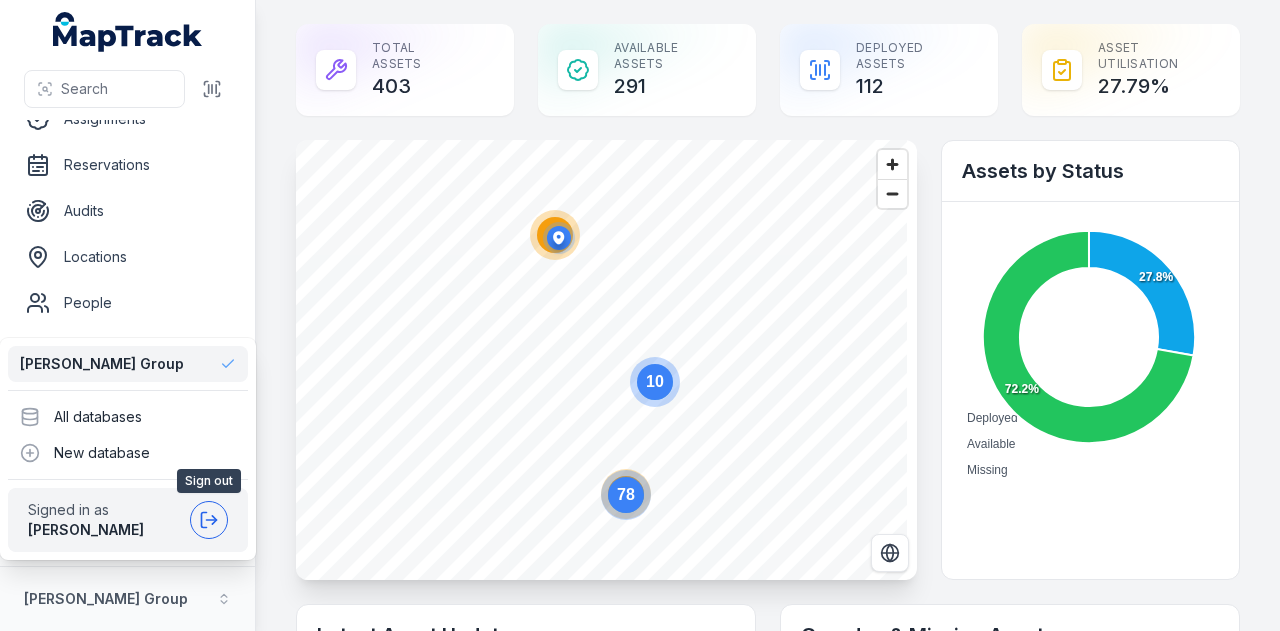click 